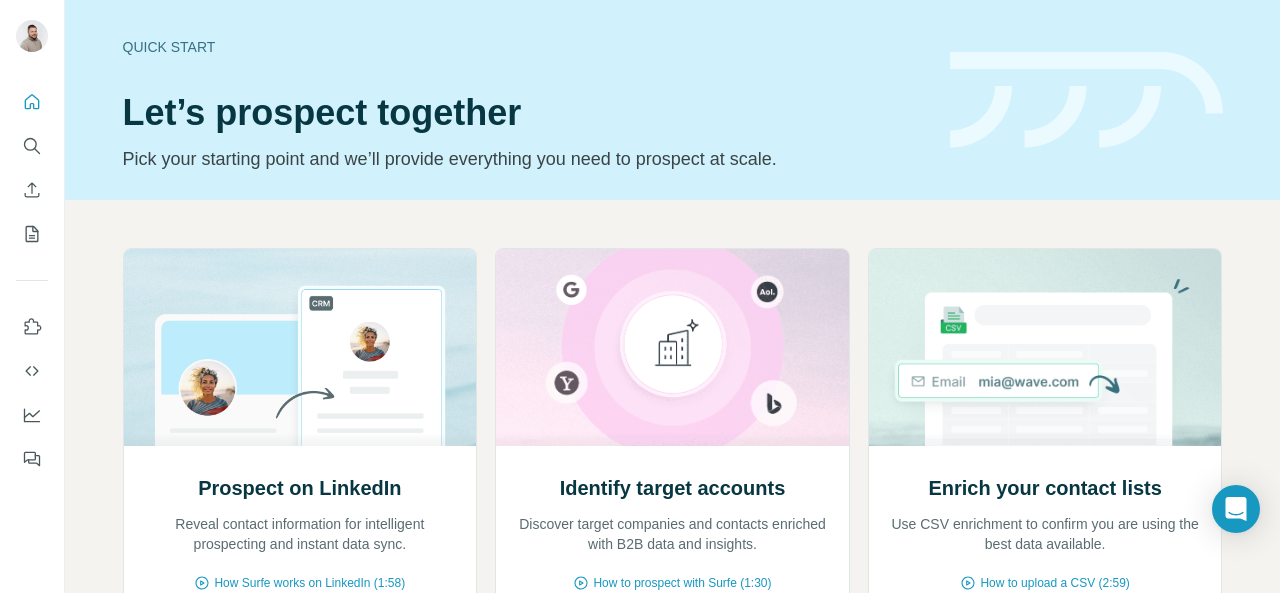 scroll, scrollTop: 0, scrollLeft: 0, axis: both 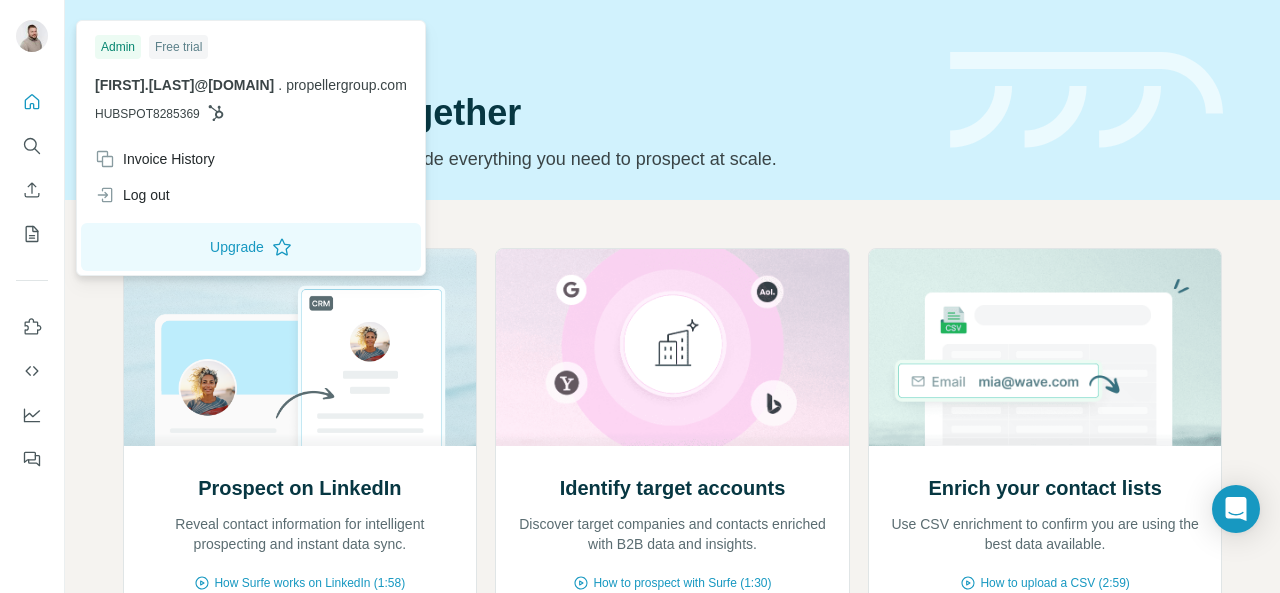 click at bounding box center (32, 36) 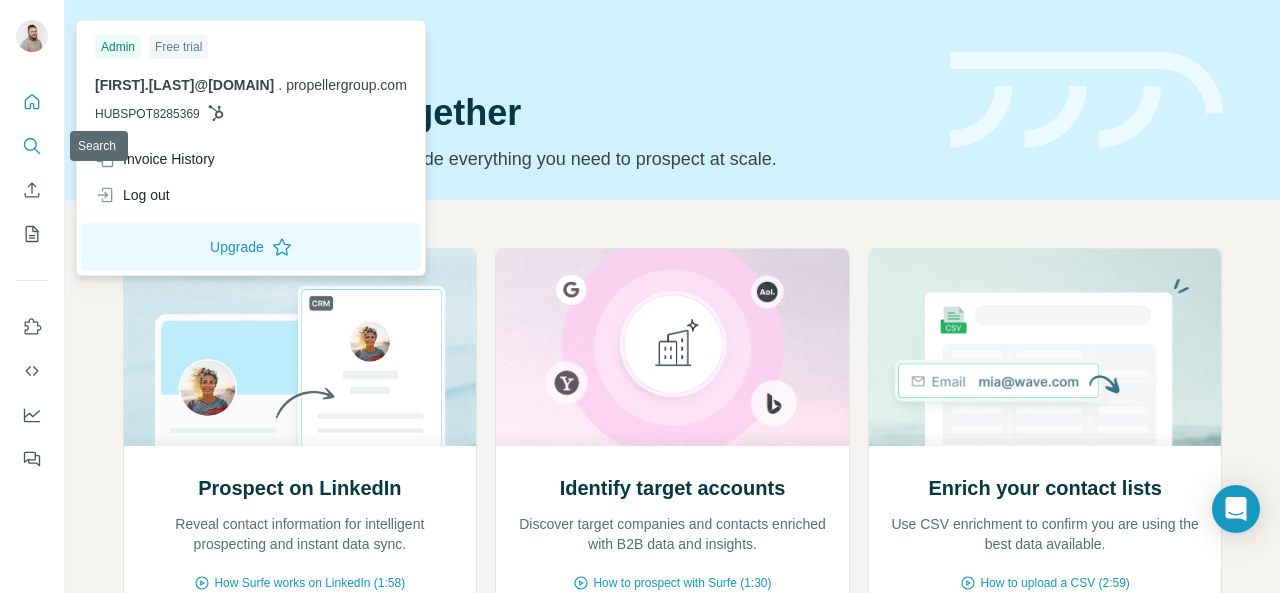 click 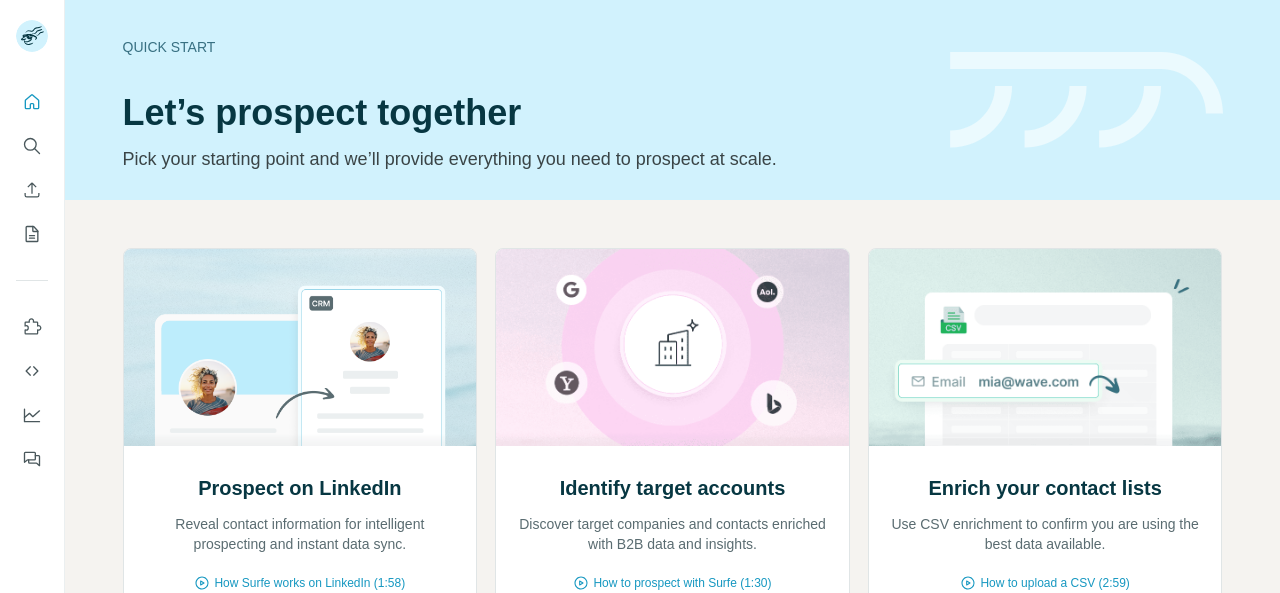 scroll, scrollTop: 0, scrollLeft: 0, axis: both 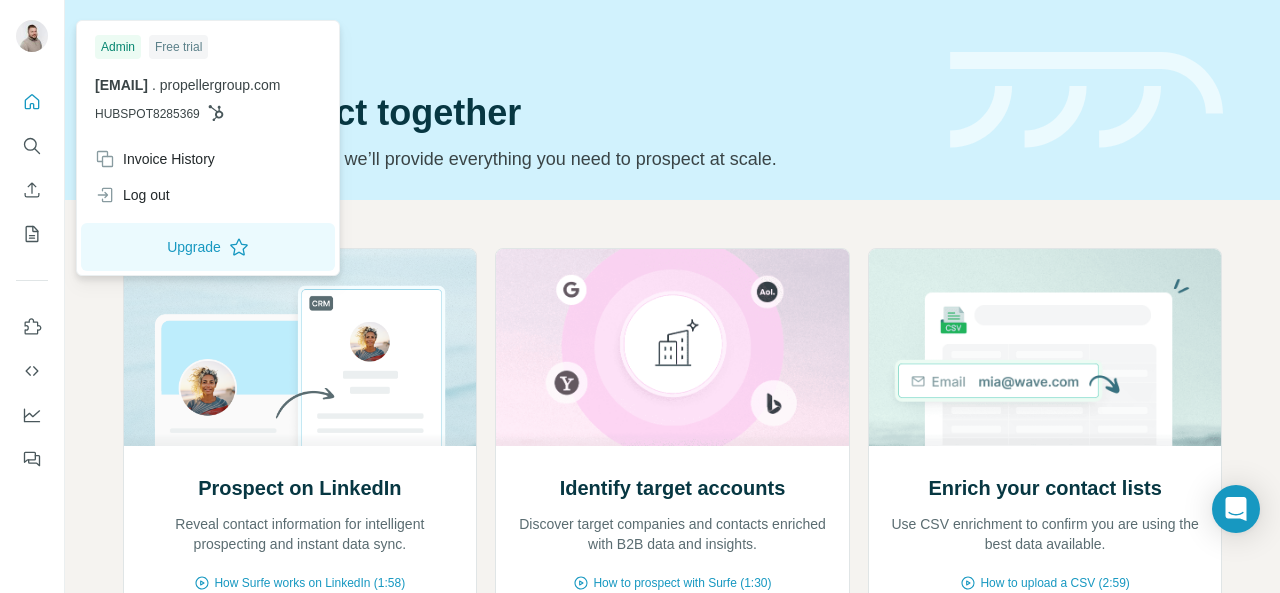 click at bounding box center (32, 36) 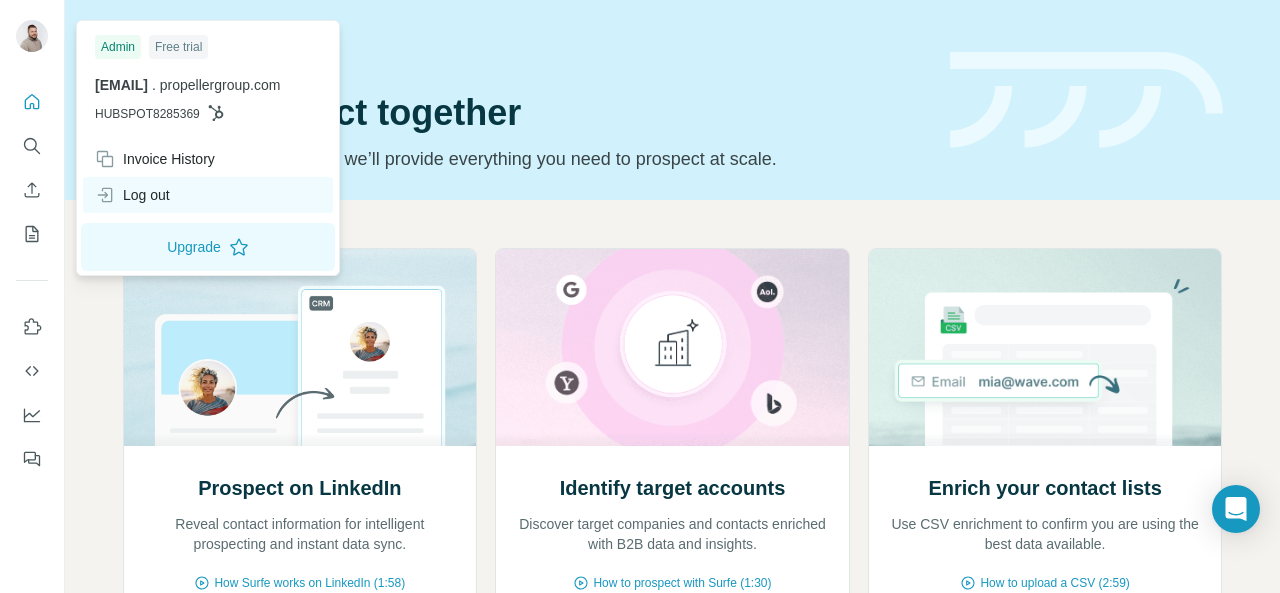 click on "Log out" at bounding box center [132, 195] 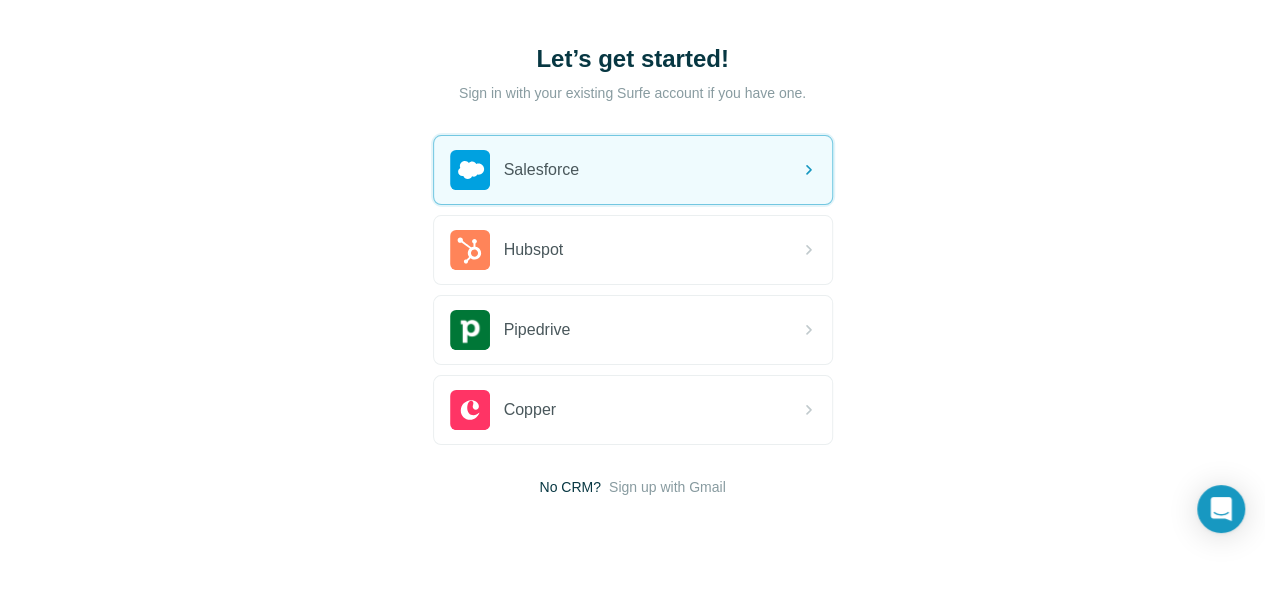 scroll, scrollTop: 146, scrollLeft: 0, axis: vertical 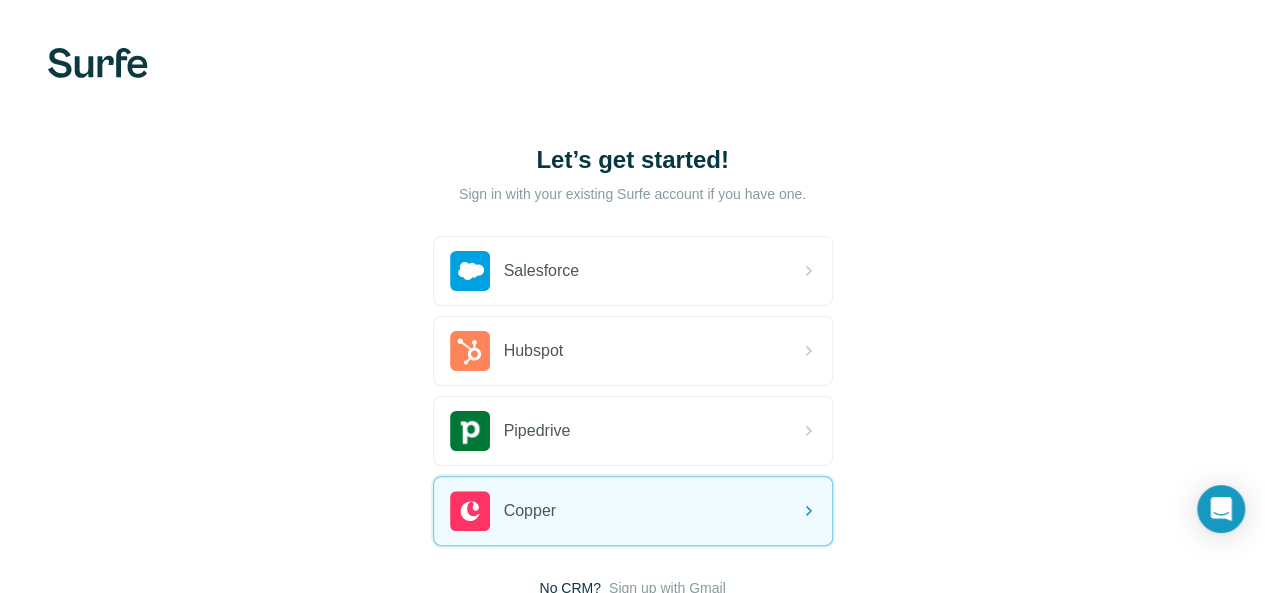 click at bounding box center [98, 63] 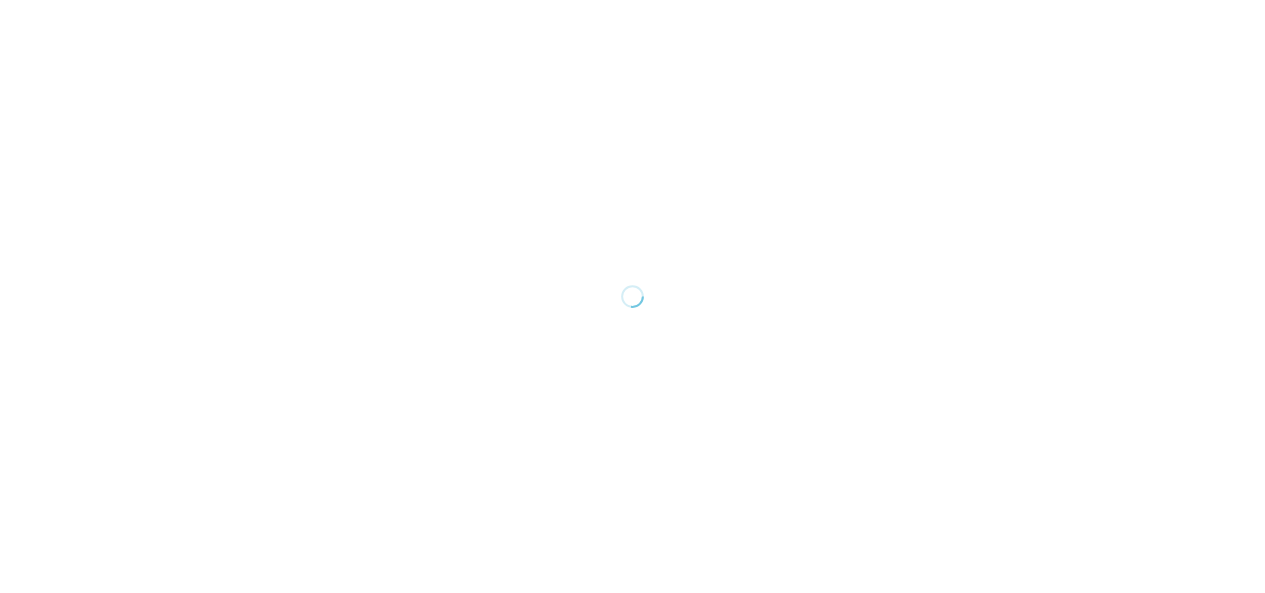 scroll, scrollTop: 0, scrollLeft: 0, axis: both 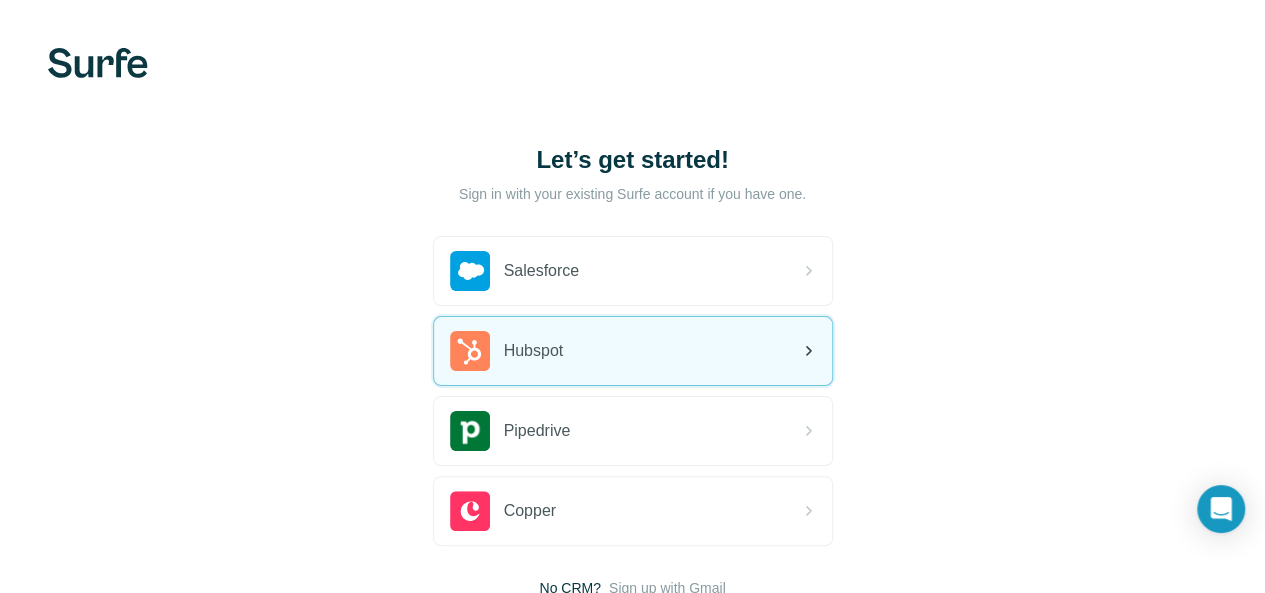 click on "Hubspot" at bounding box center [633, 351] 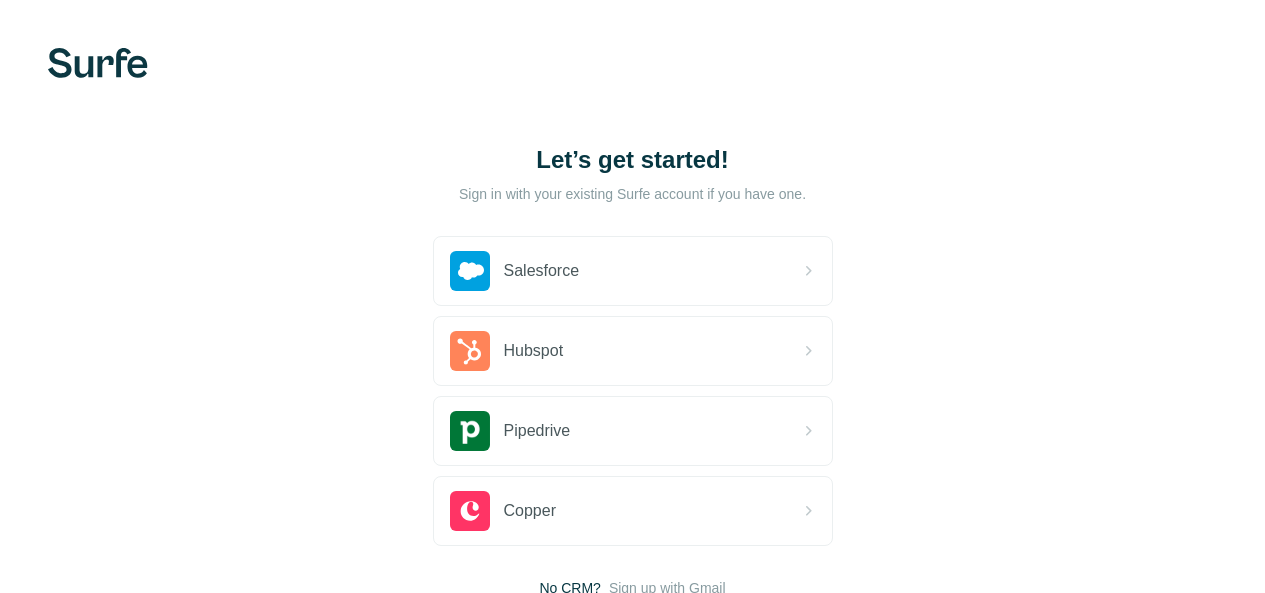 scroll, scrollTop: 0, scrollLeft: 0, axis: both 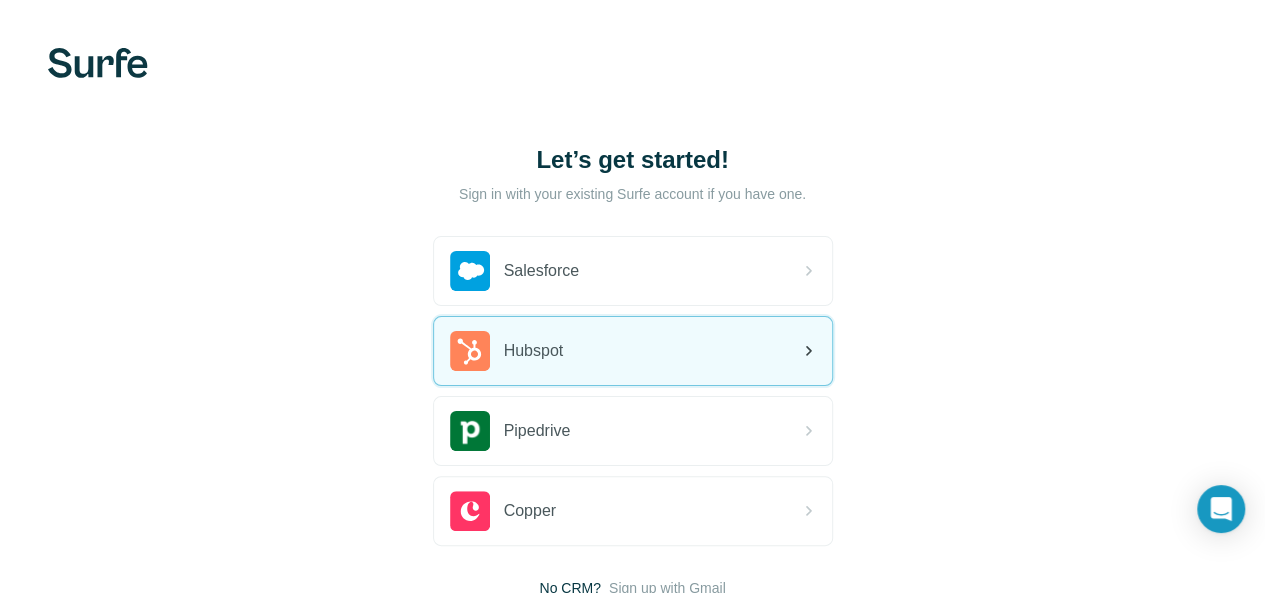 click on "Hubspot" at bounding box center (633, 351) 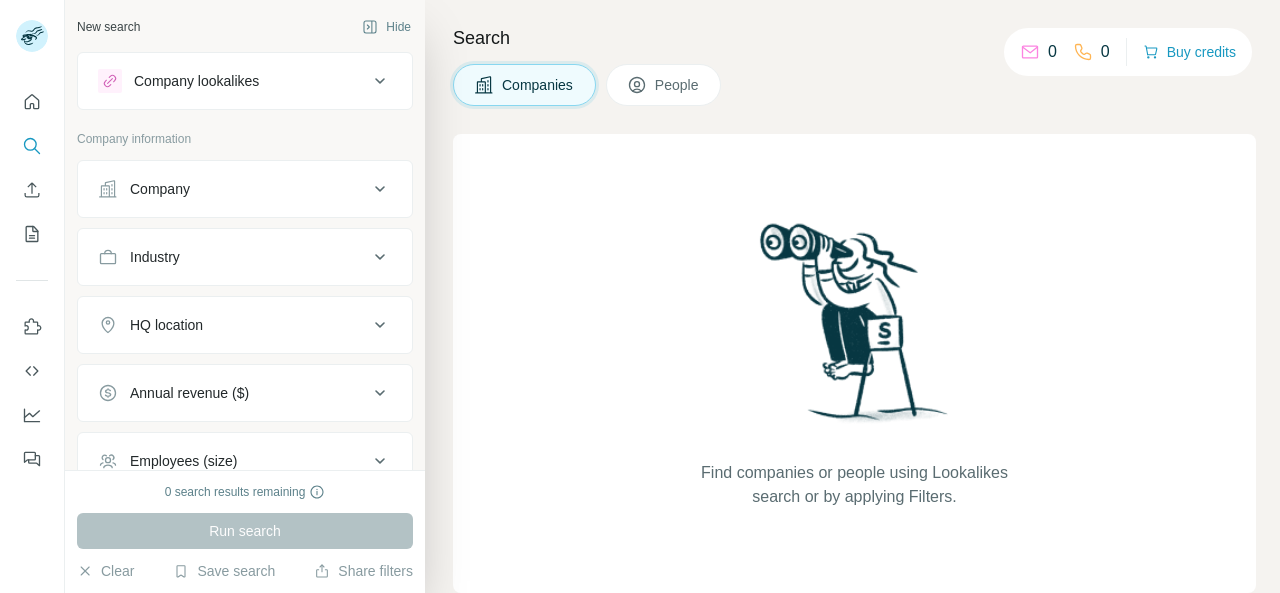 scroll, scrollTop: 0, scrollLeft: 0, axis: both 